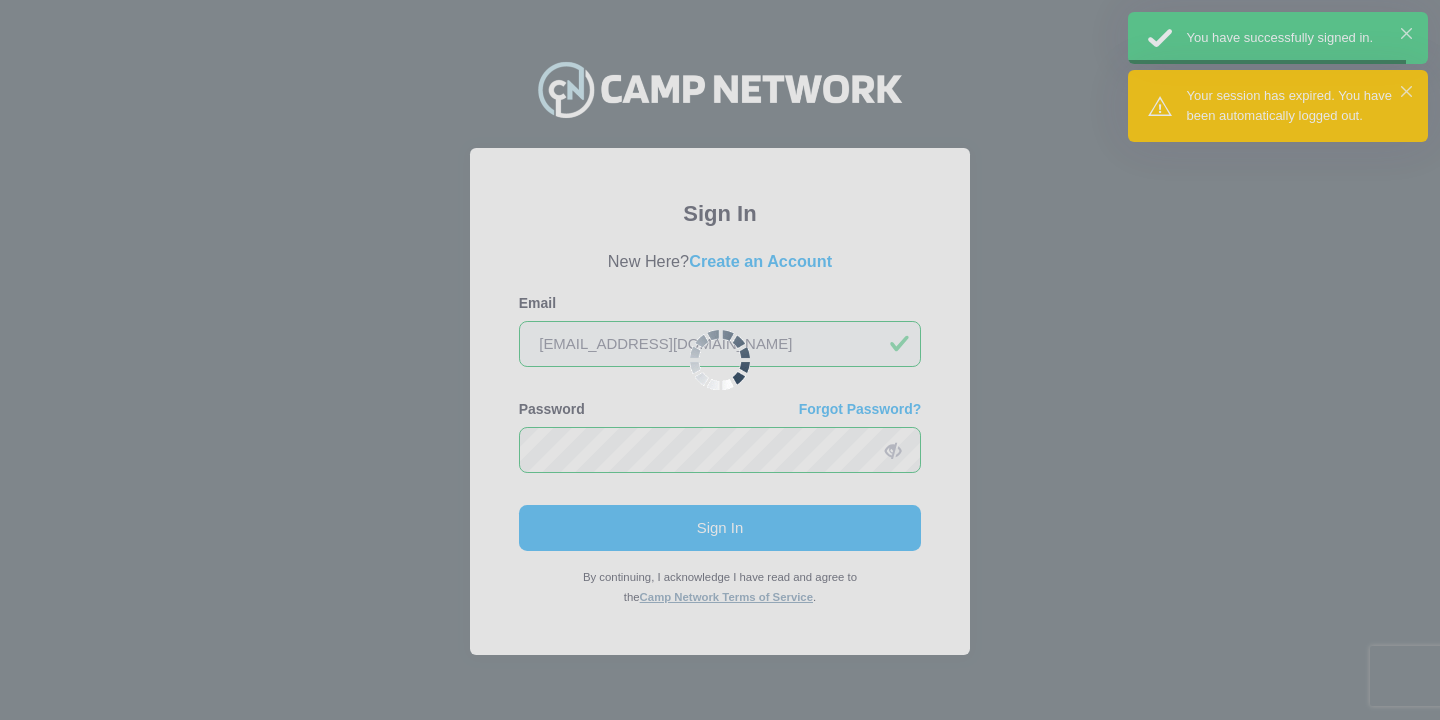 scroll, scrollTop: 0, scrollLeft: 0, axis: both 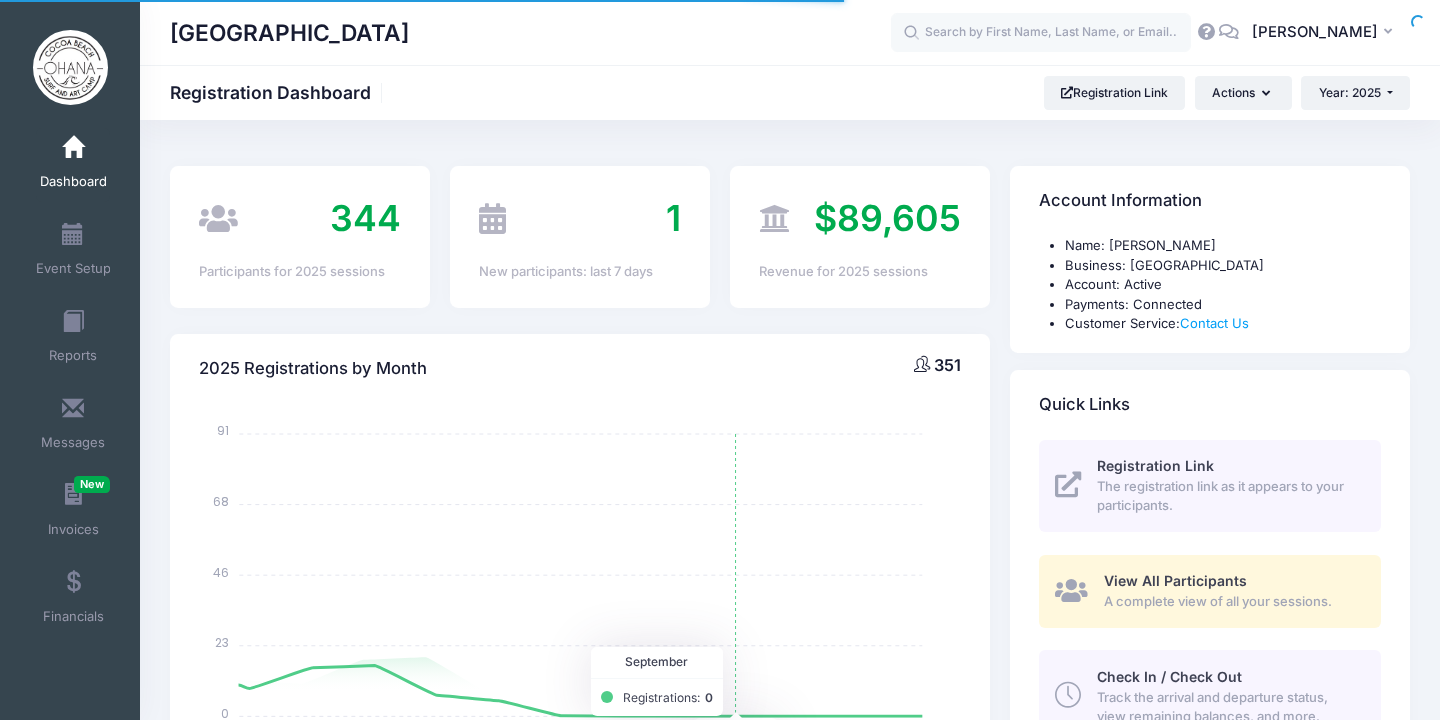 select 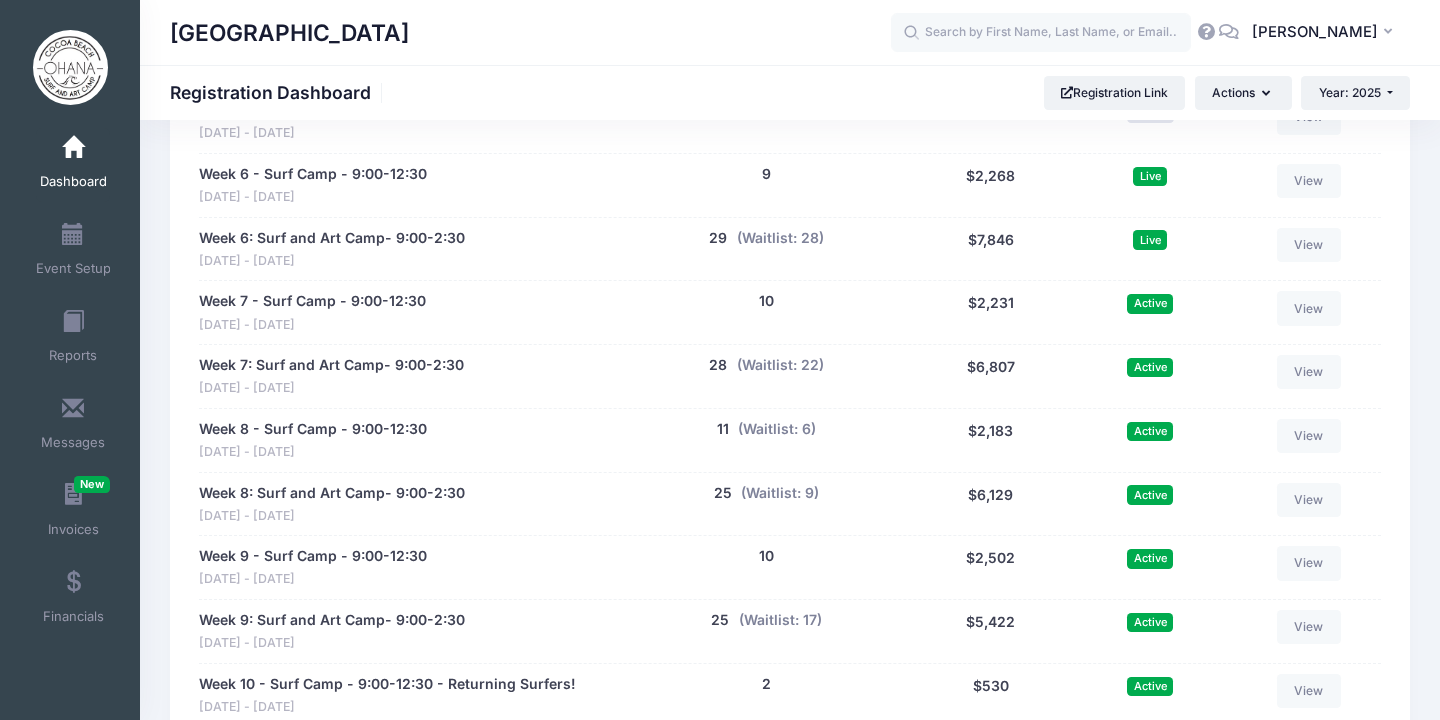 scroll, scrollTop: 1646, scrollLeft: 0, axis: vertical 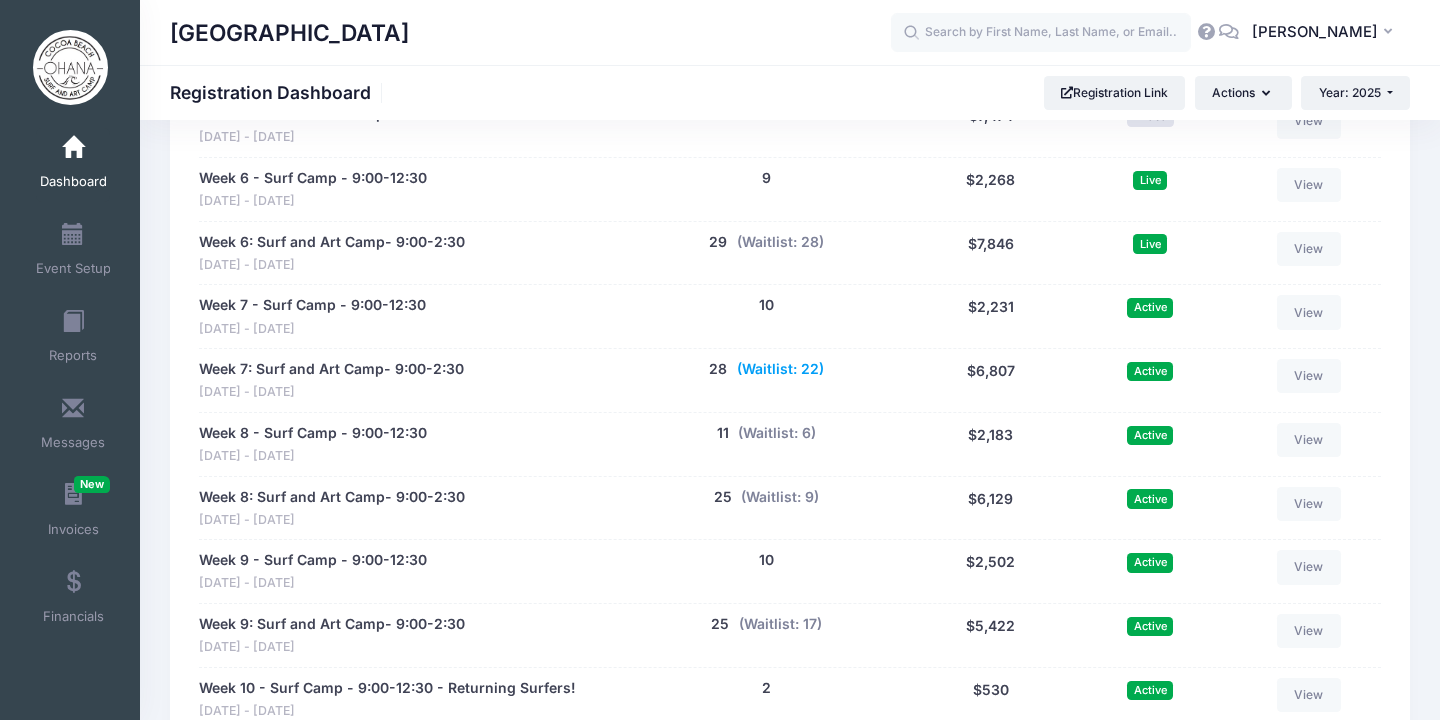 click on "(Waitlist: 22)" at bounding box center [780, 369] 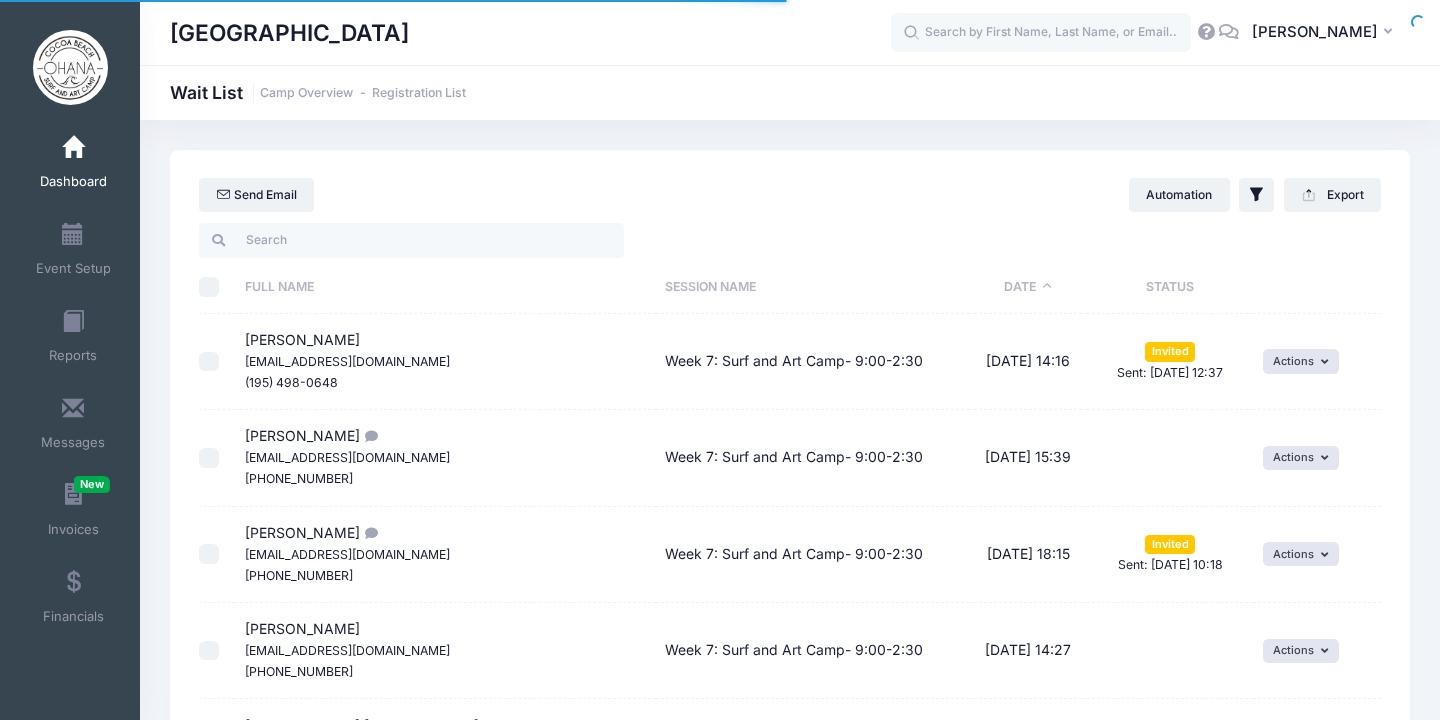 select on "50" 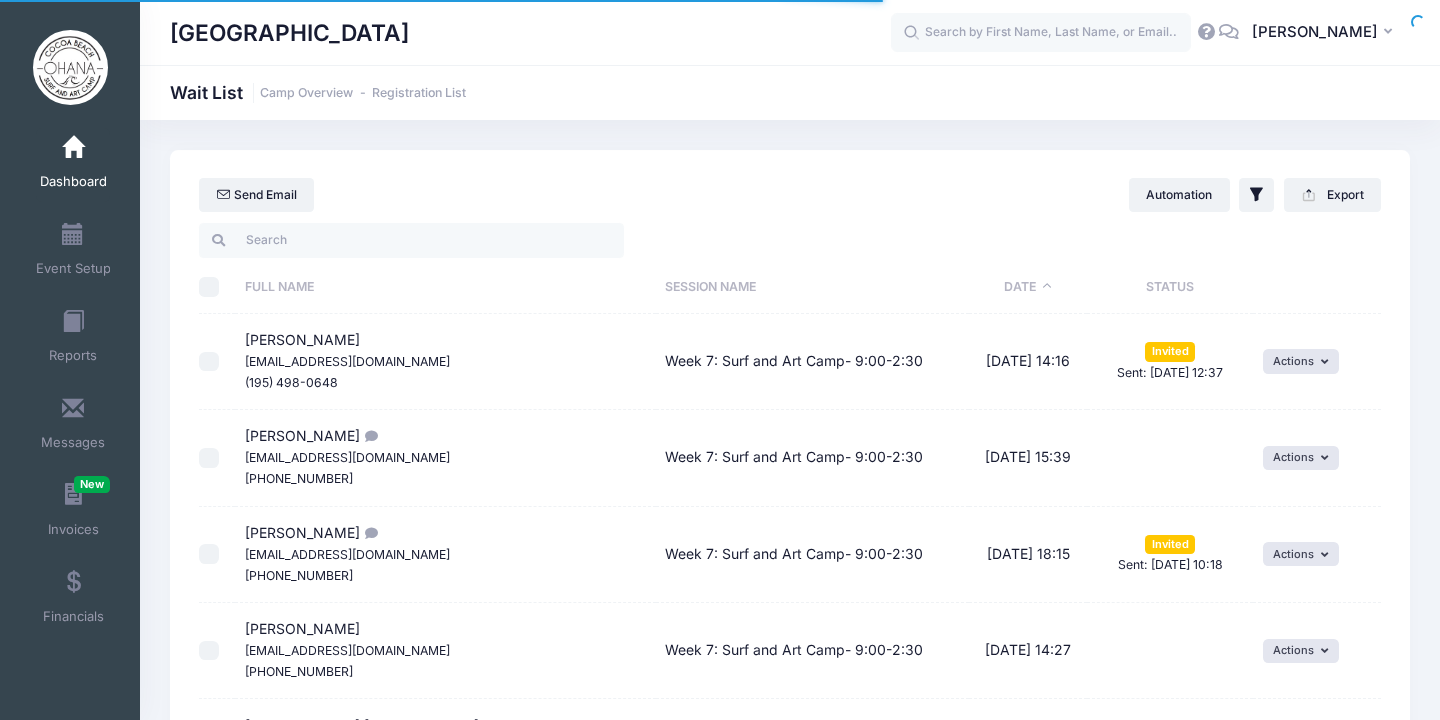 scroll, scrollTop: 0, scrollLeft: 0, axis: both 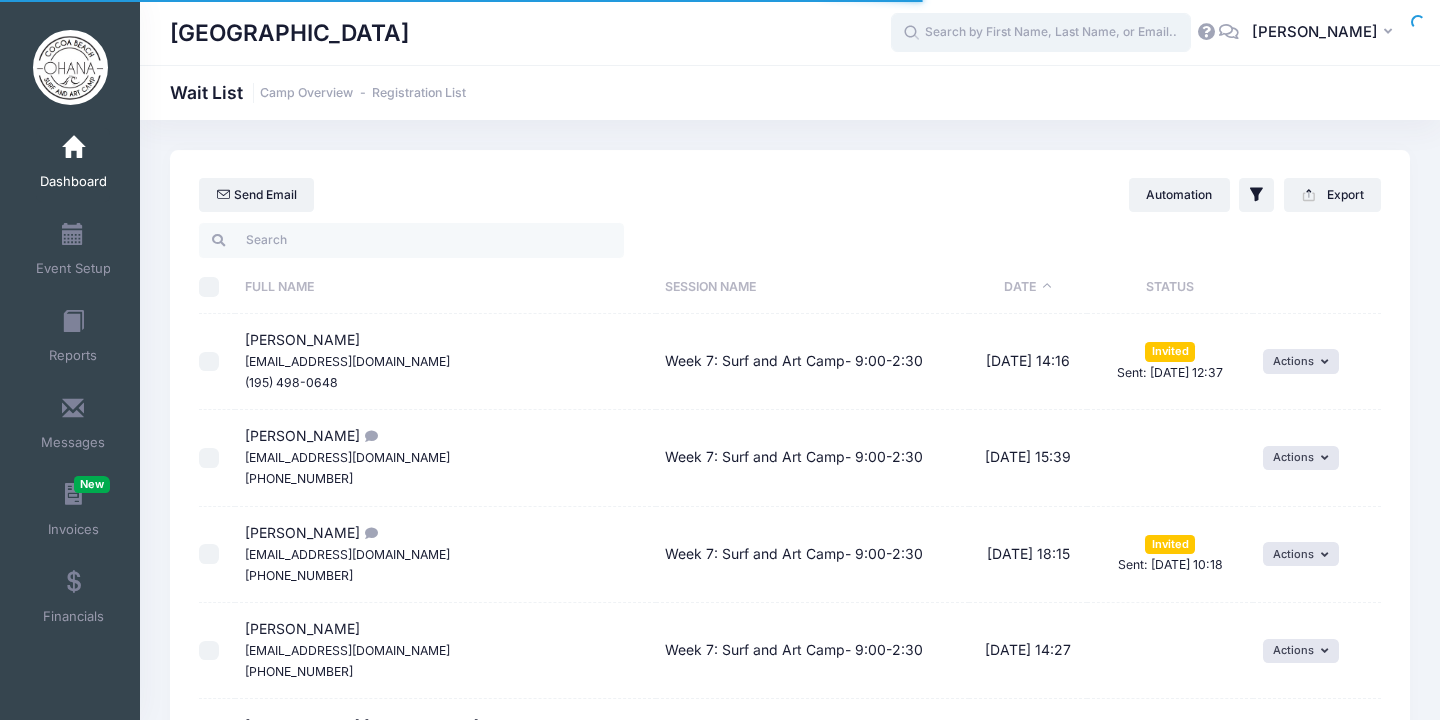 click at bounding box center [1041, 33] 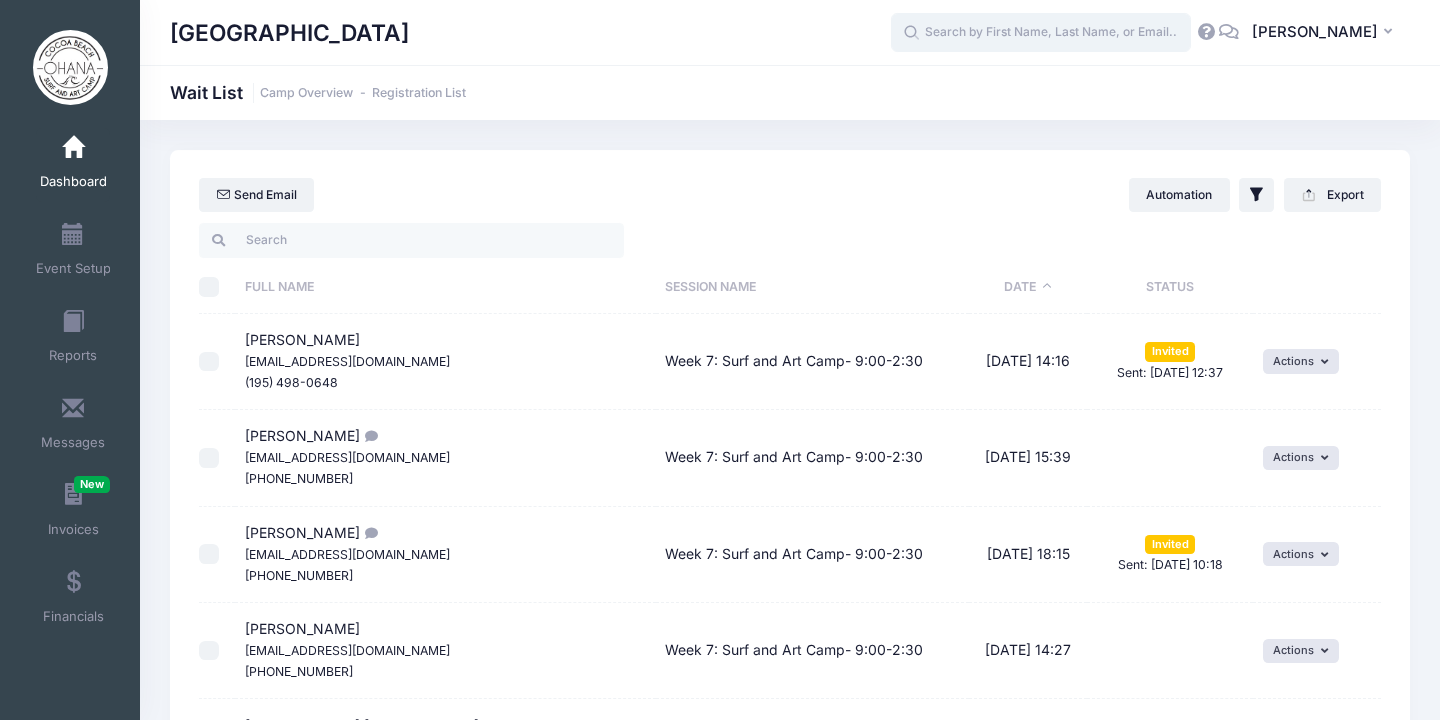 click at bounding box center (1041, 33) 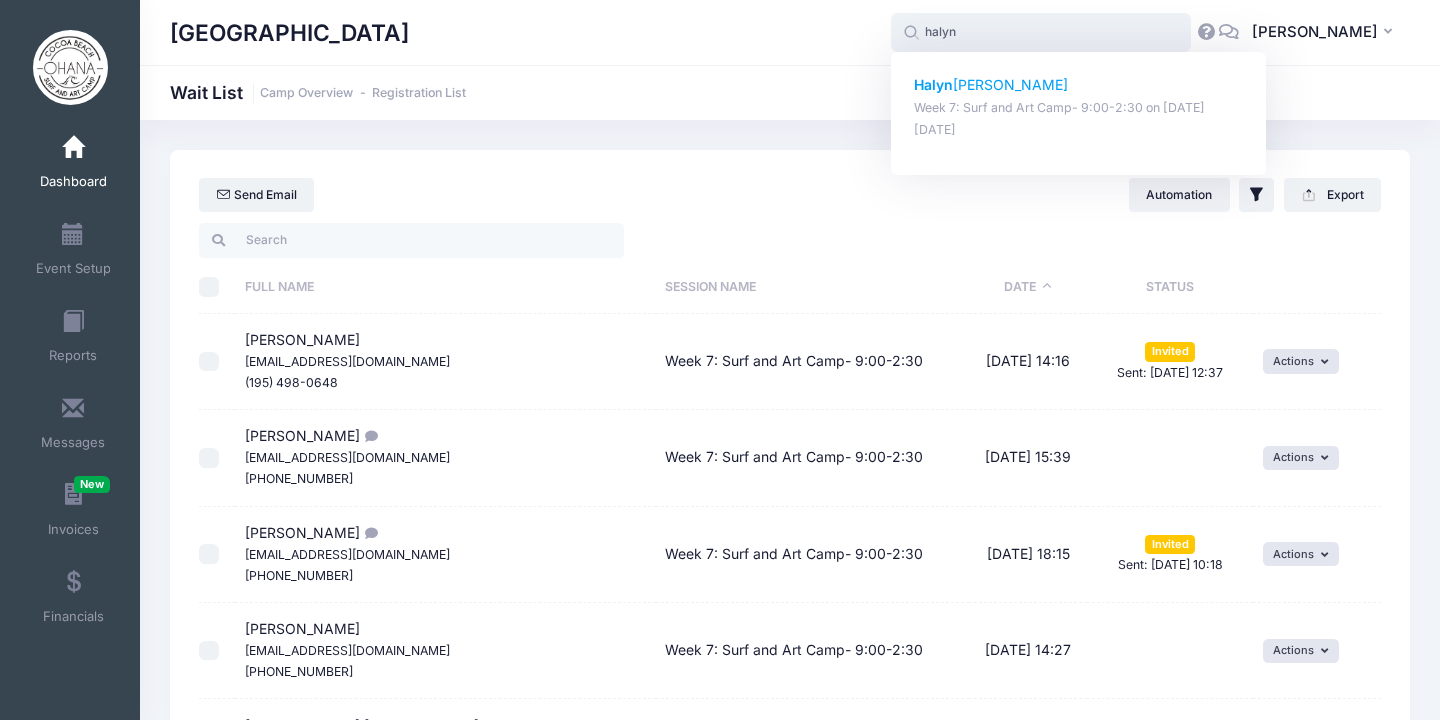 click on "Halyn  Quathamer" at bounding box center [1079, 85] 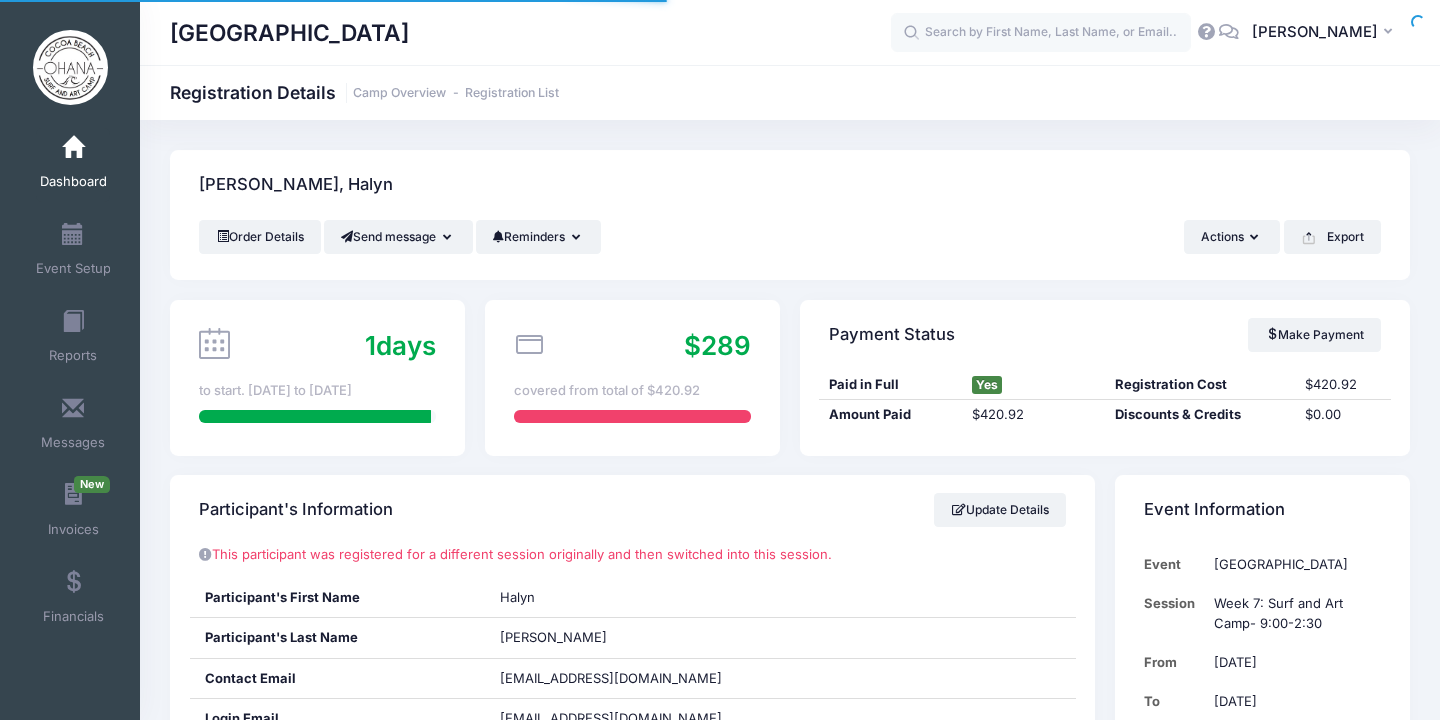 scroll, scrollTop: 0, scrollLeft: 0, axis: both 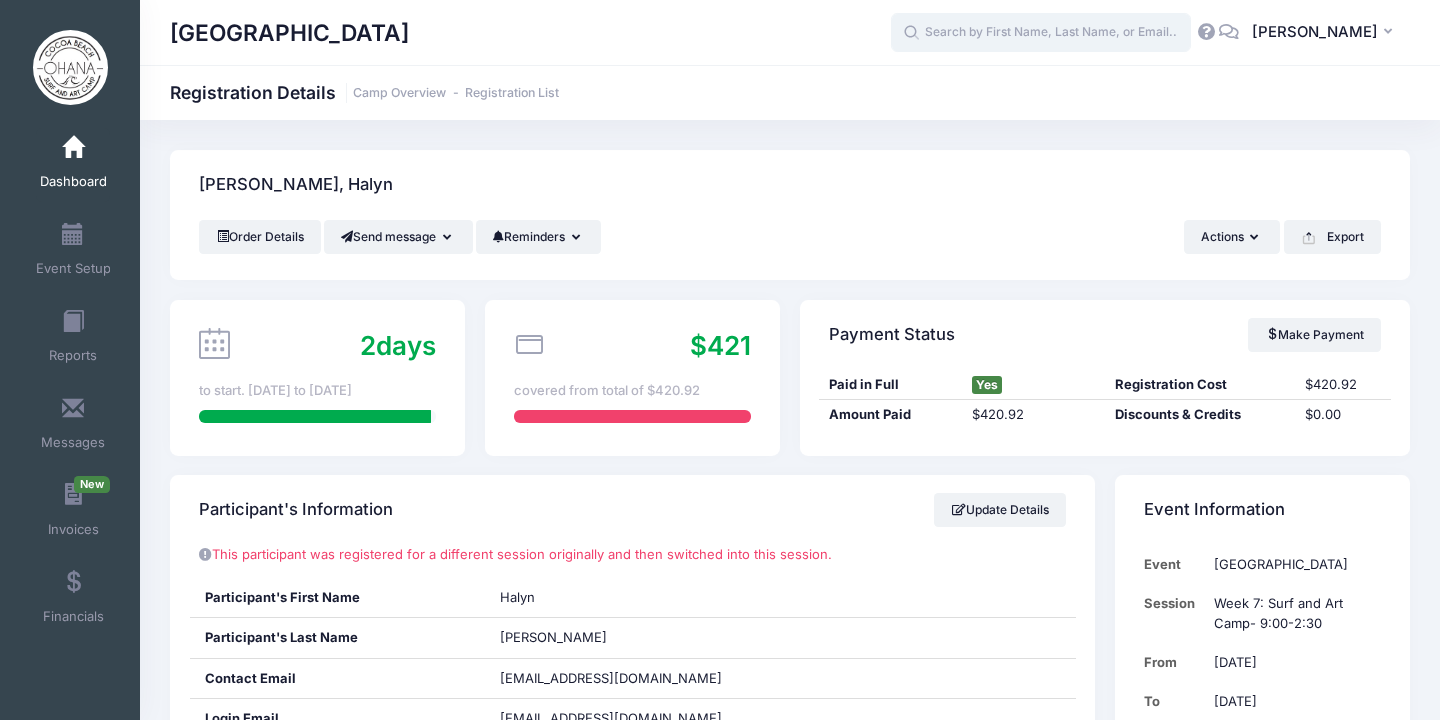 click at bounding box center (1041, 33) 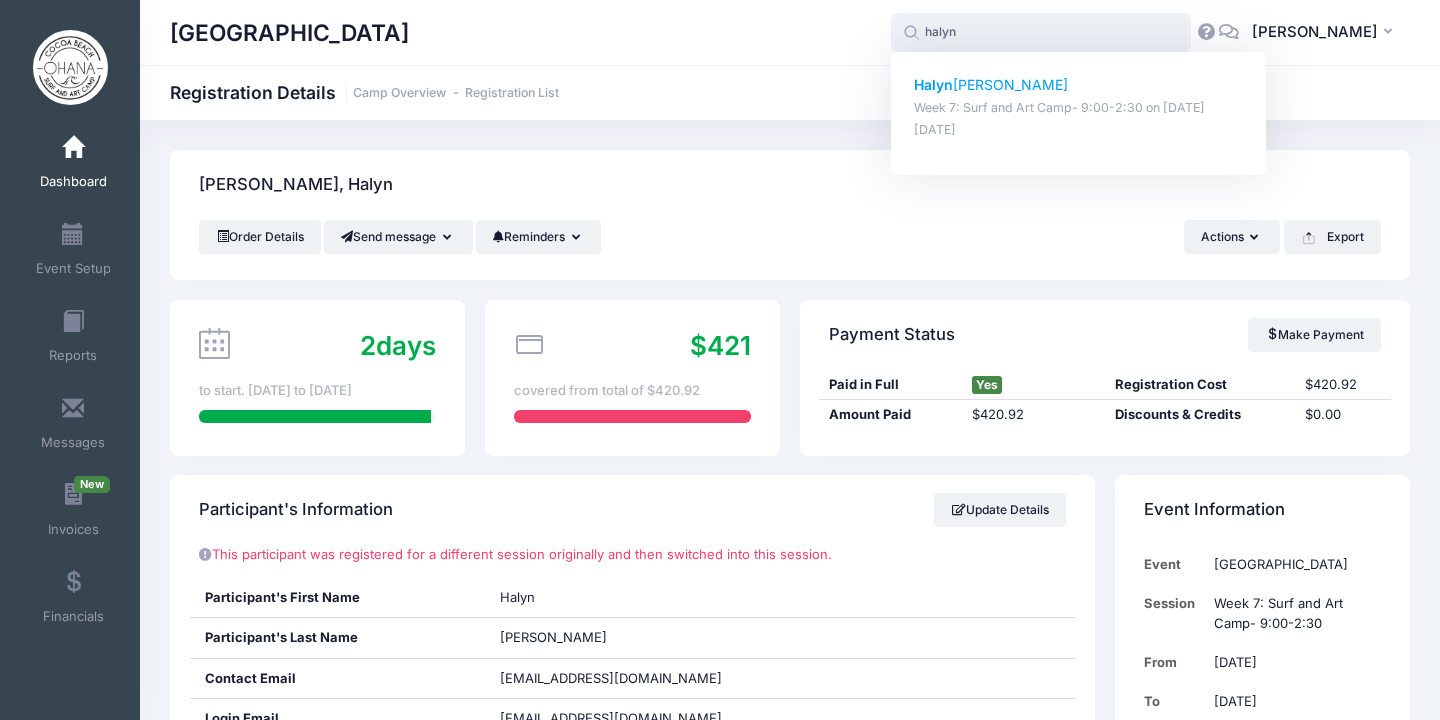 click on "Halyn  Quathamer" at bounding box center (1079, 85) 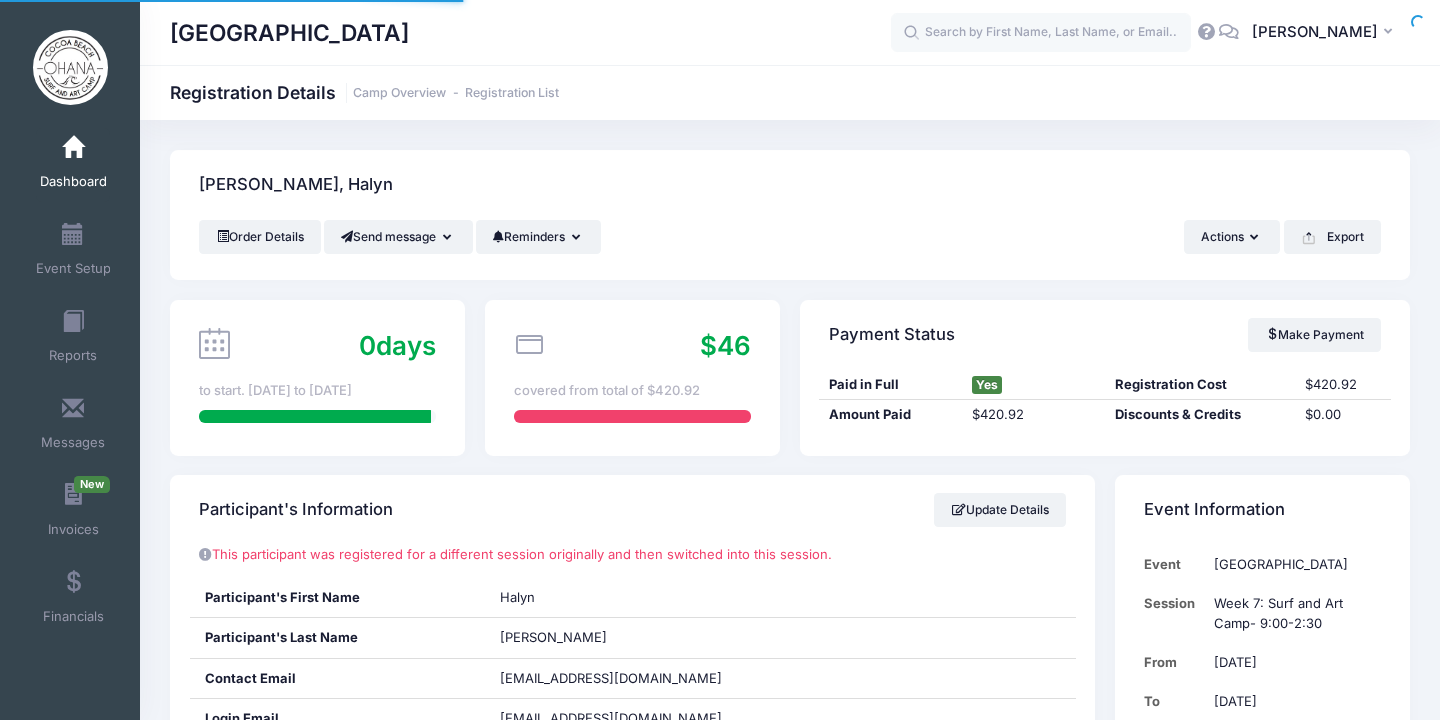 scroll, scrollTop: 0, scrollLeft: 0, axis: both 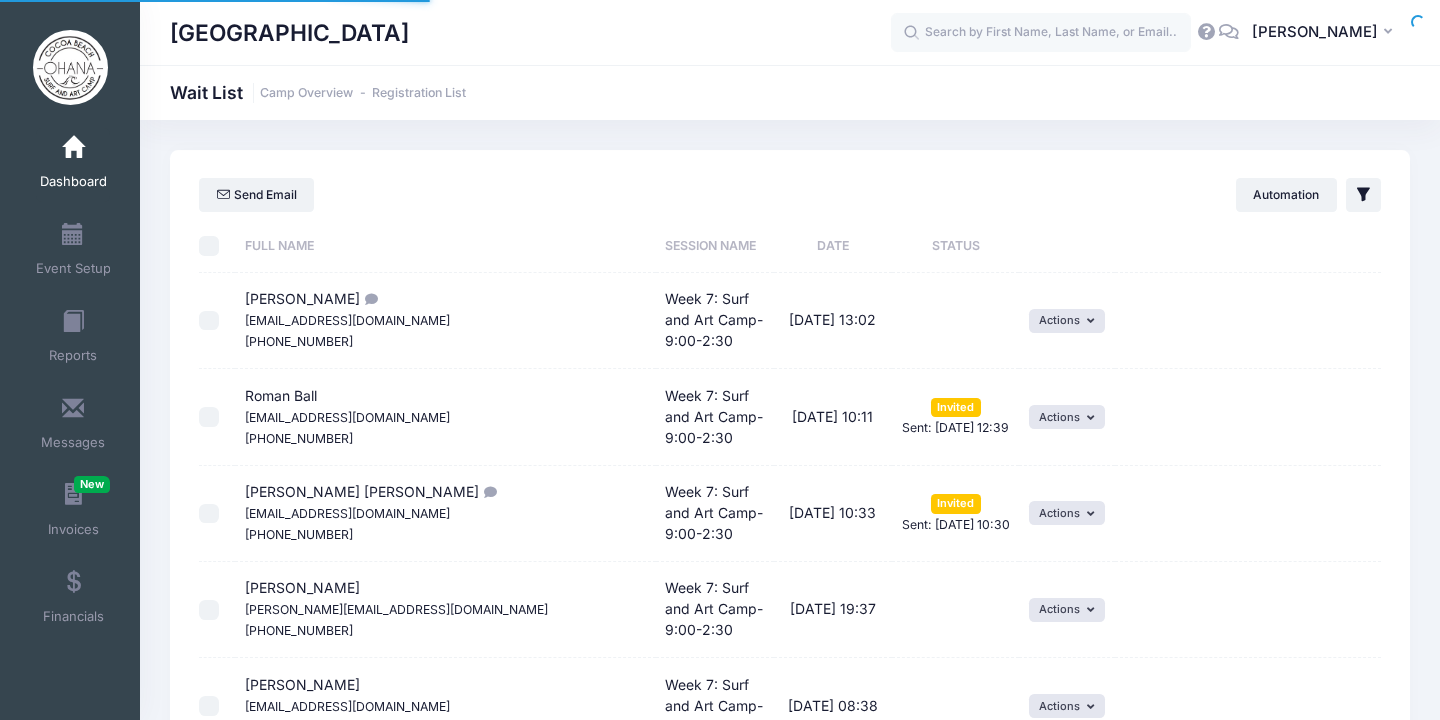 select on "50" 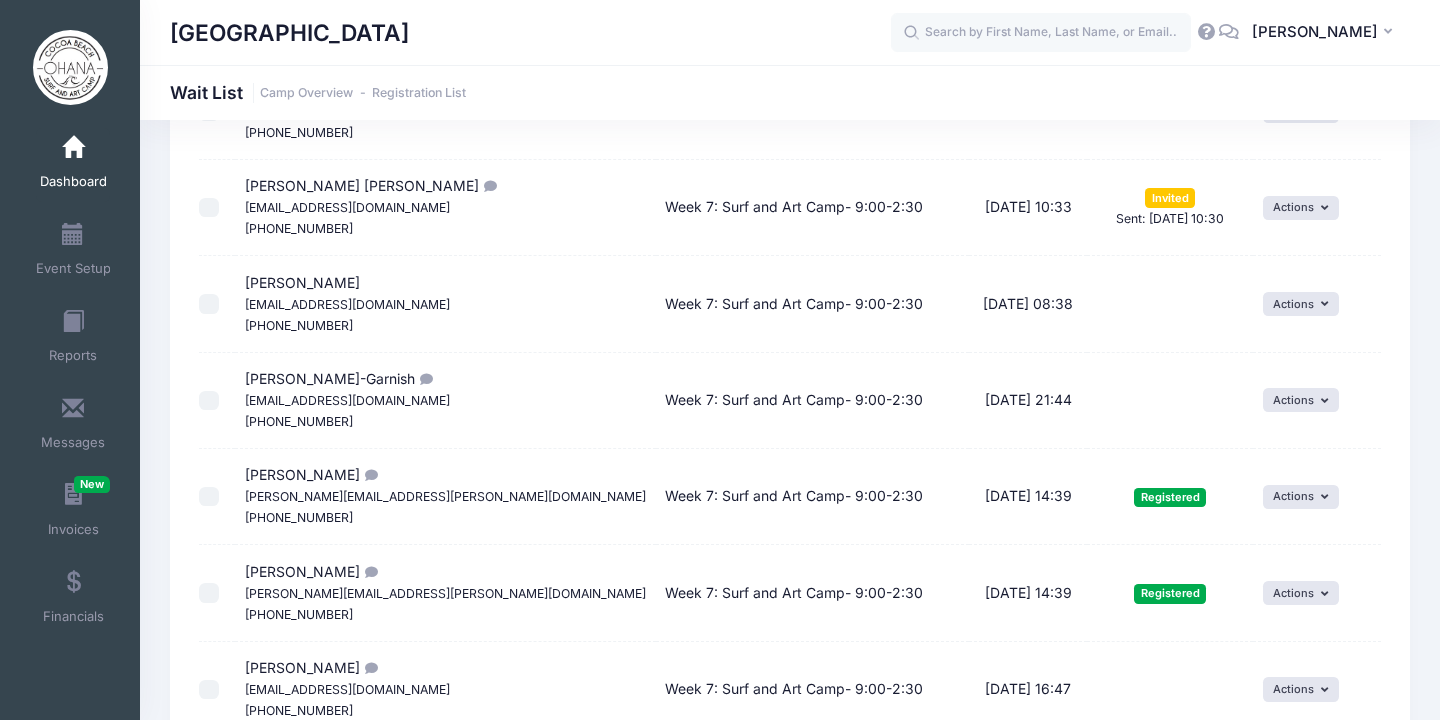 scroll, scrollTop: 742, scrollLeft: 0, axis: vertical 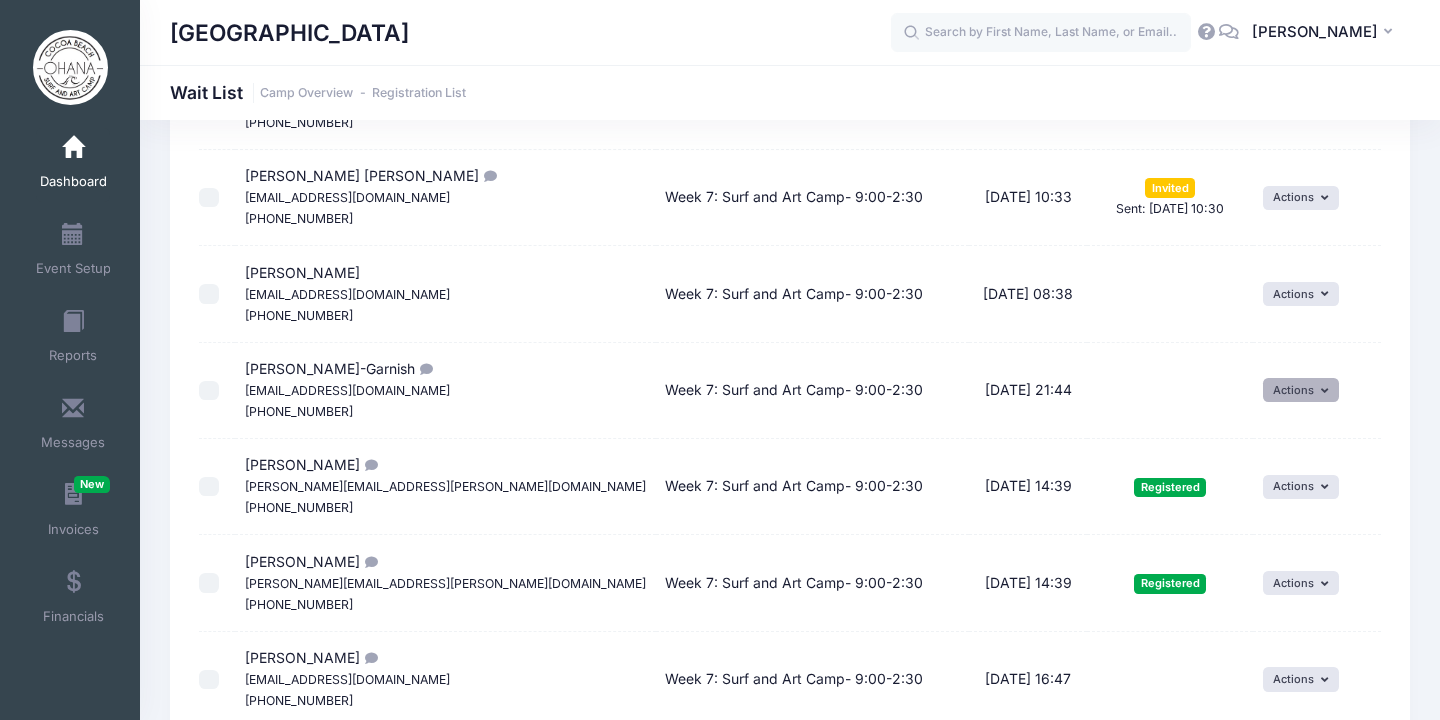click on "Actions" at bounding box center (1301, 390) 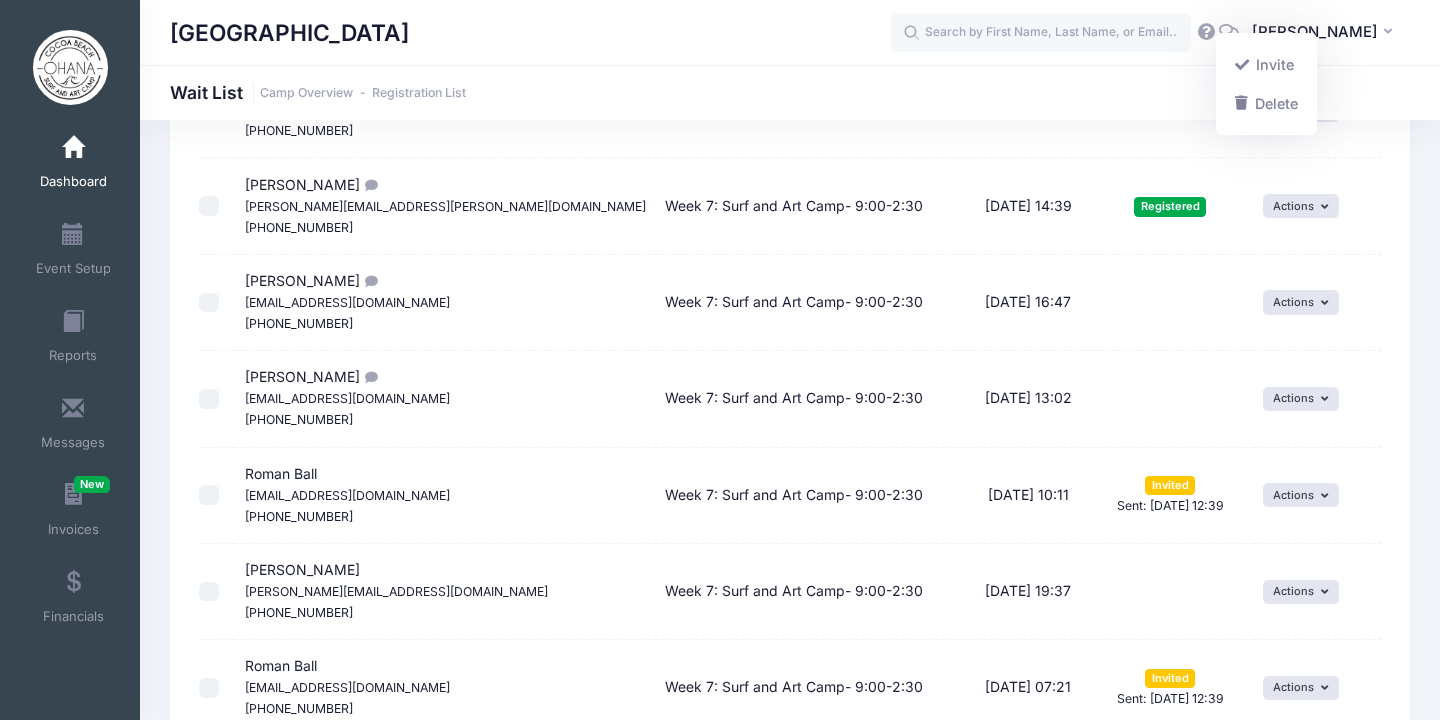 scroll, scrollTop: 1112, scrollLeft: 0, axis: vertical 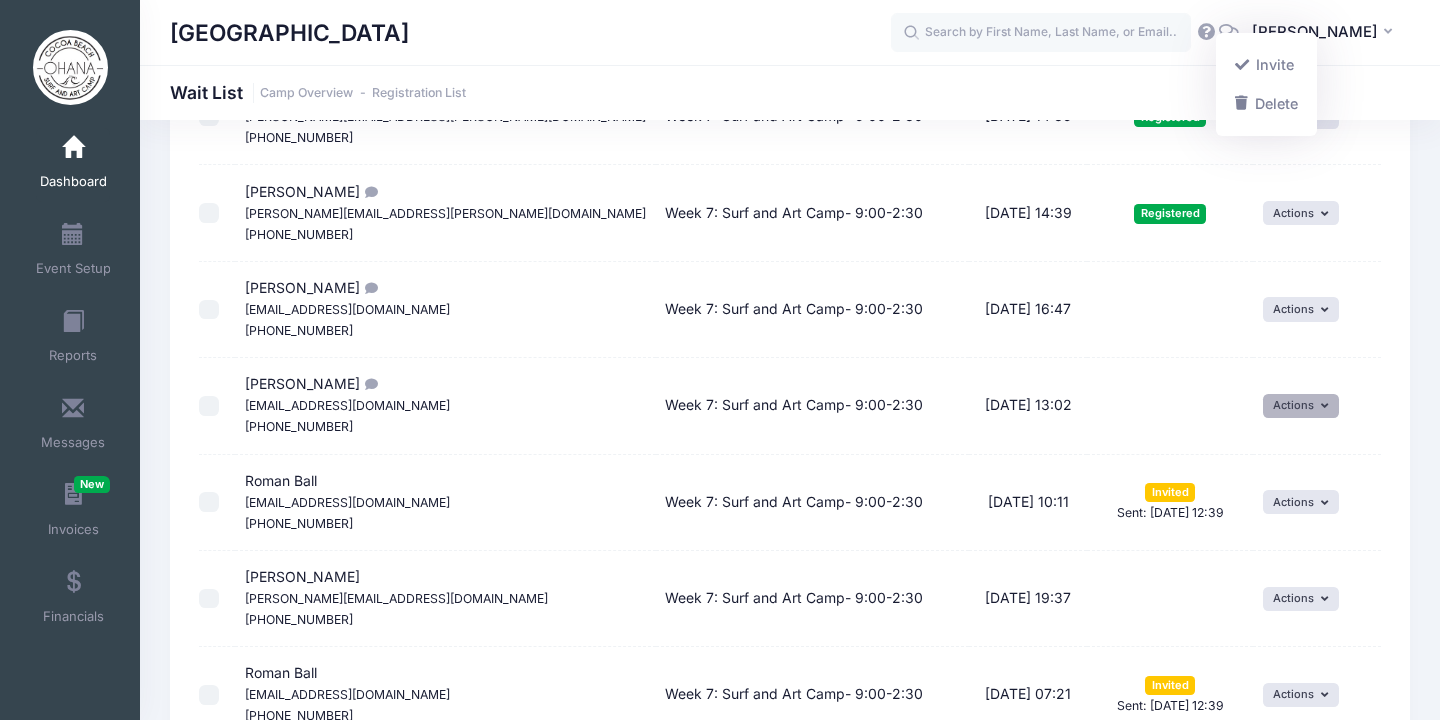 click on "Actions" at bounding box center [1301, 406] 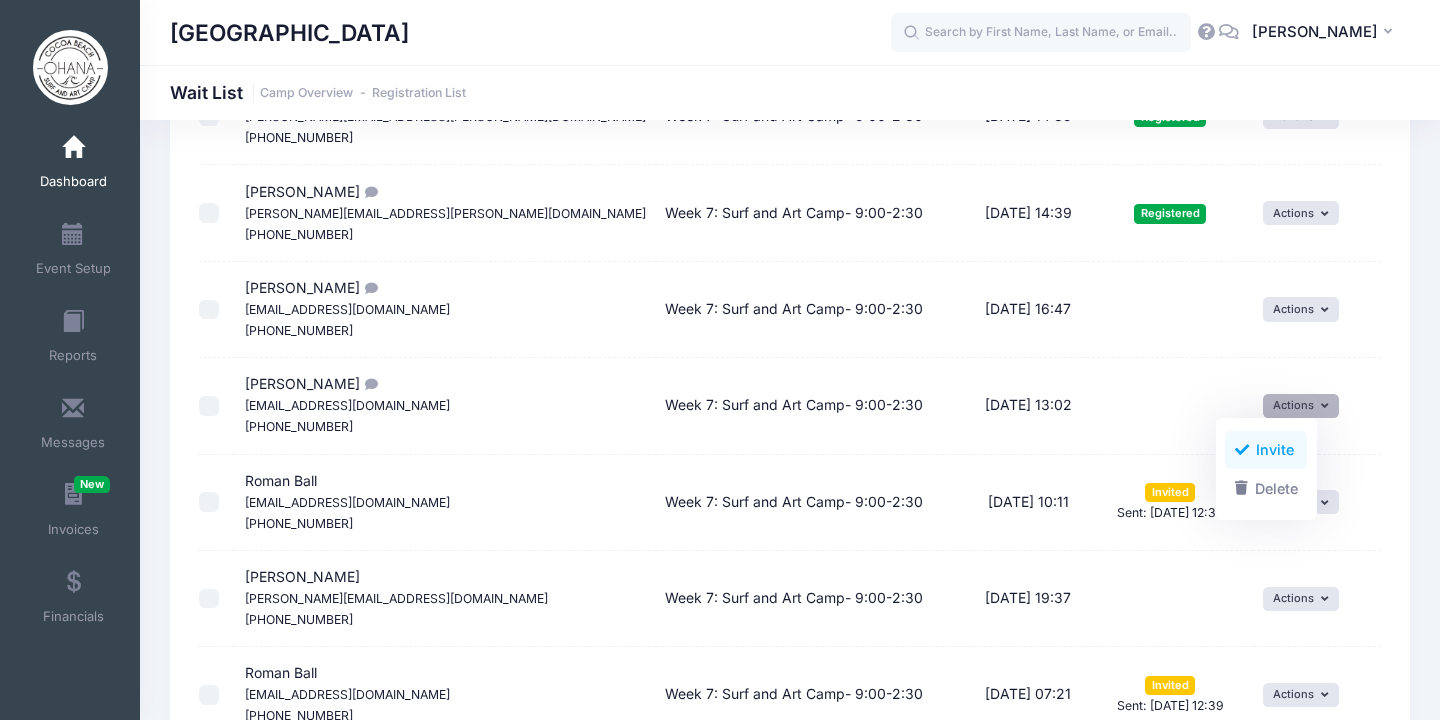 click on "Invite" at bounding box center (1266, 450) 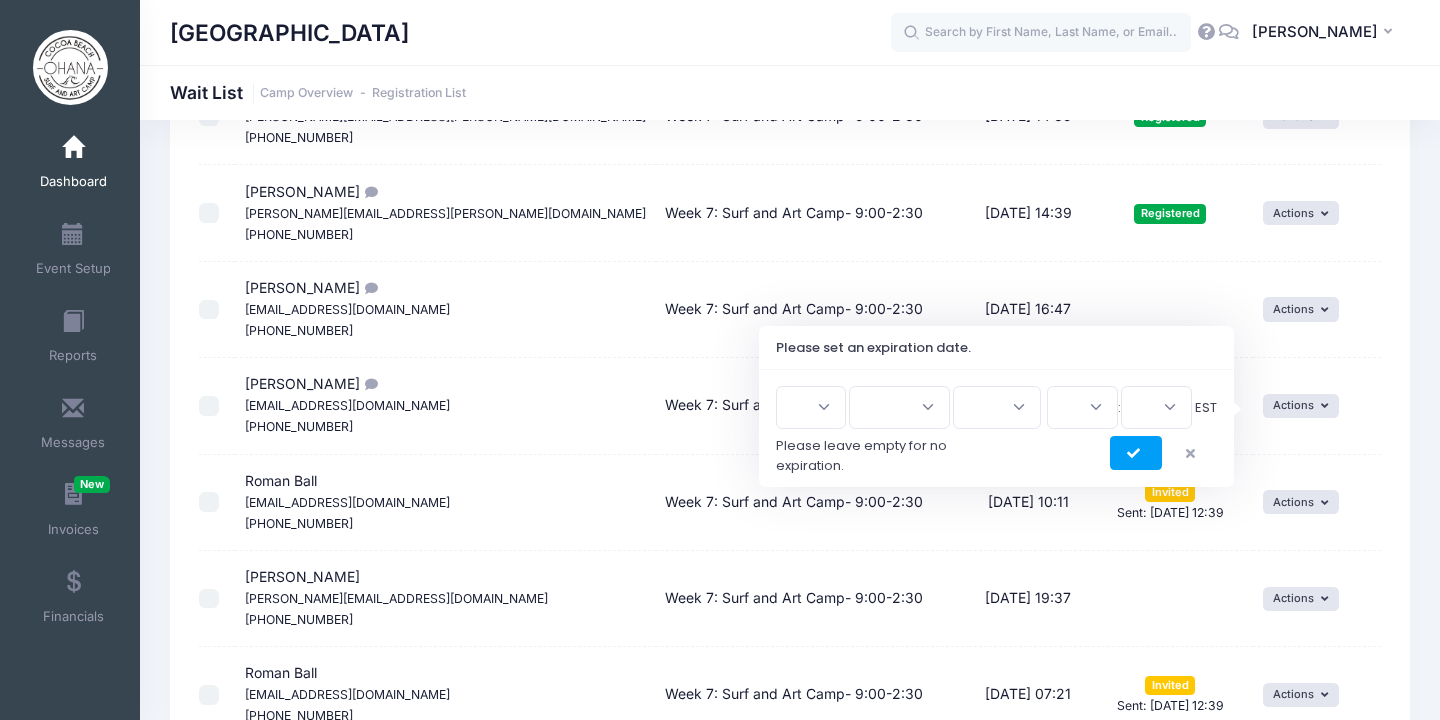 scroll, scrollTop: 1057, scrollLeft: 0, axis: vertical 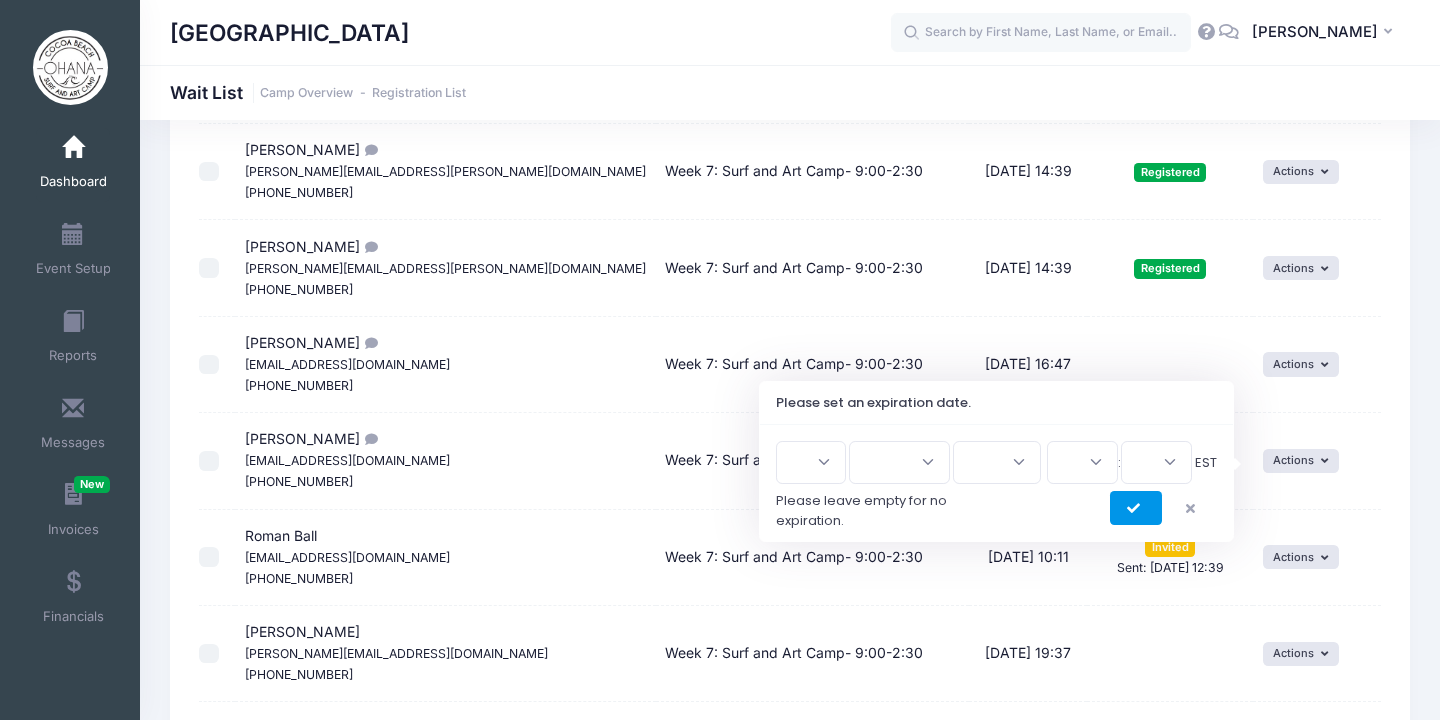click at bounding box center (1136, 508) 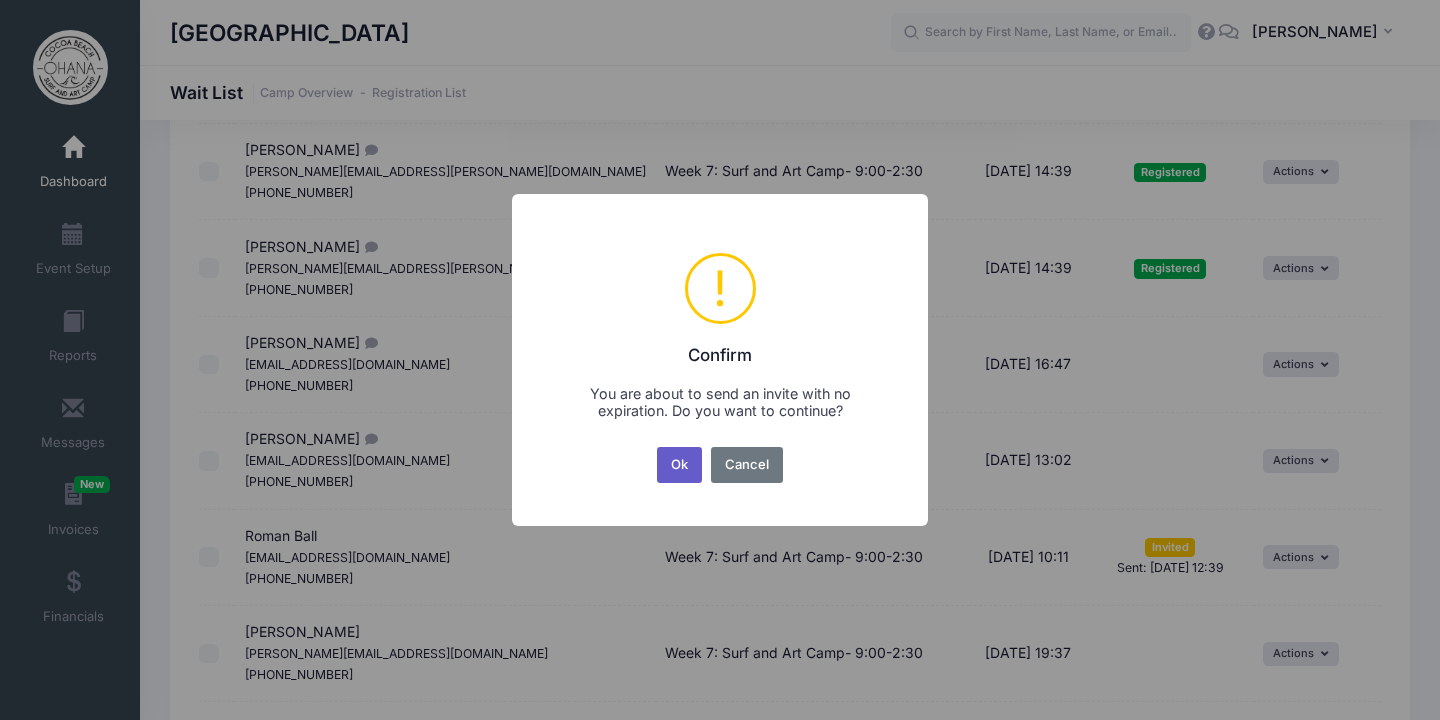 click on "Ok" at bounding box center [680, 465] 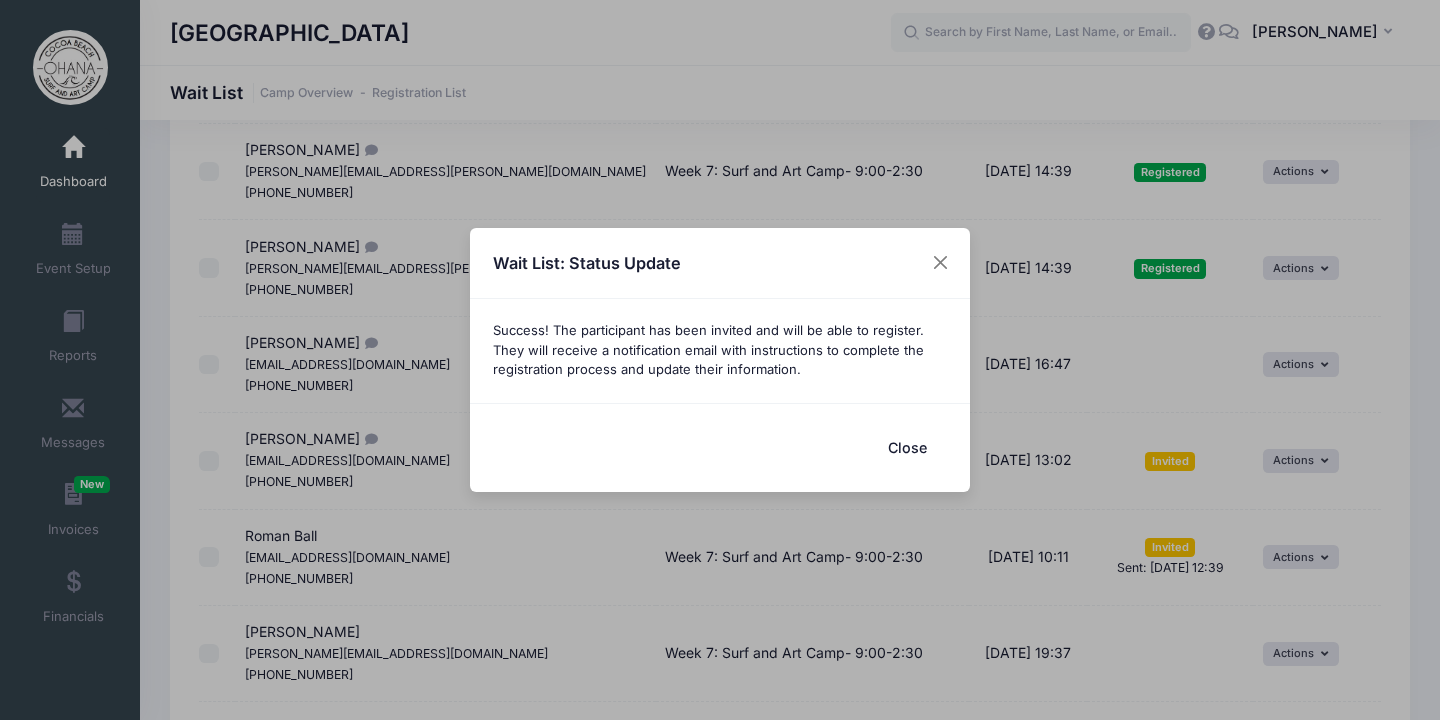 click on "Close" at bounding box center (907, 447) 